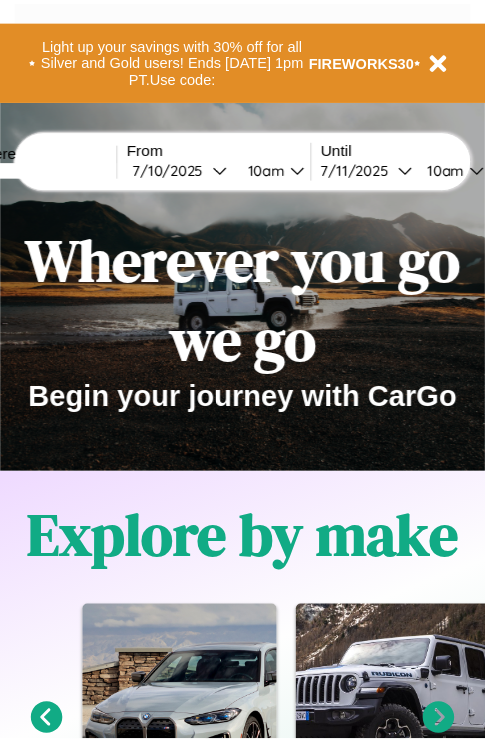 scroll, scrollTop: 0, scrollLeft: 0, axis: both 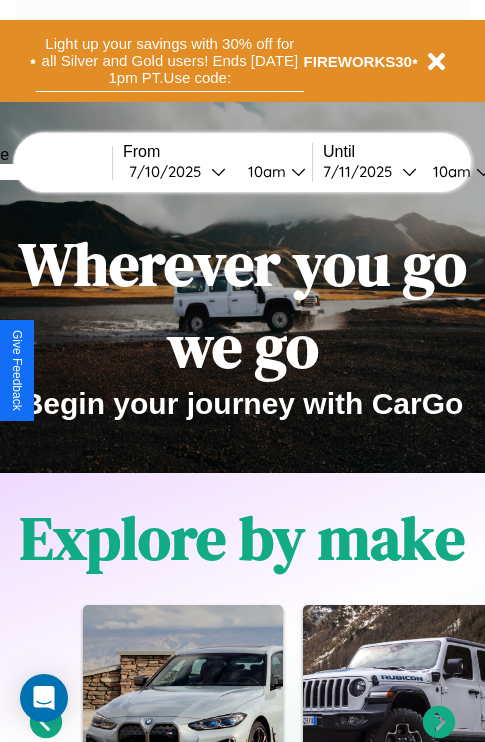 click on "Light up your savings with 30% off for all Silver and Gold users! Ends [DATE] 1pm PT.  Use code:" at bounding box center (170, 61) 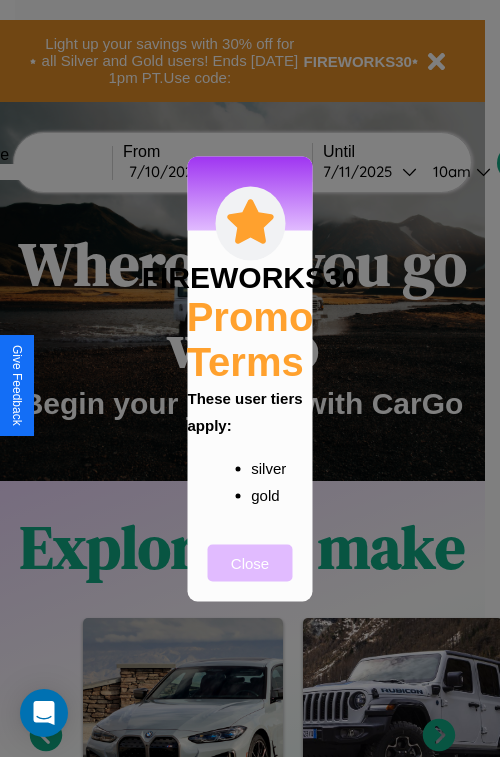 click on "Close" at bounding box center [250, 562] 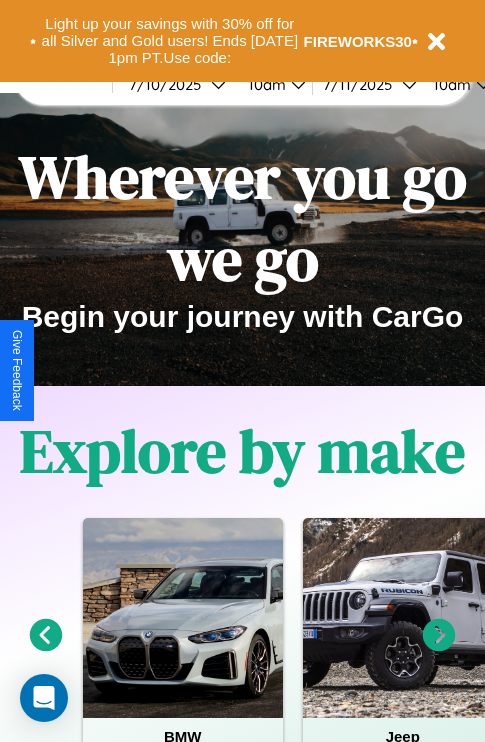 scroll, scrollTop: 0, scrollLeft: 0, axis: both 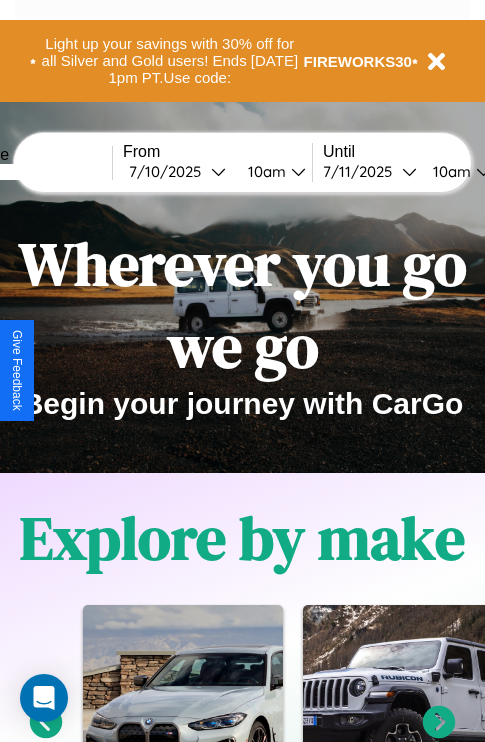 click at bounding box center (37, 172) 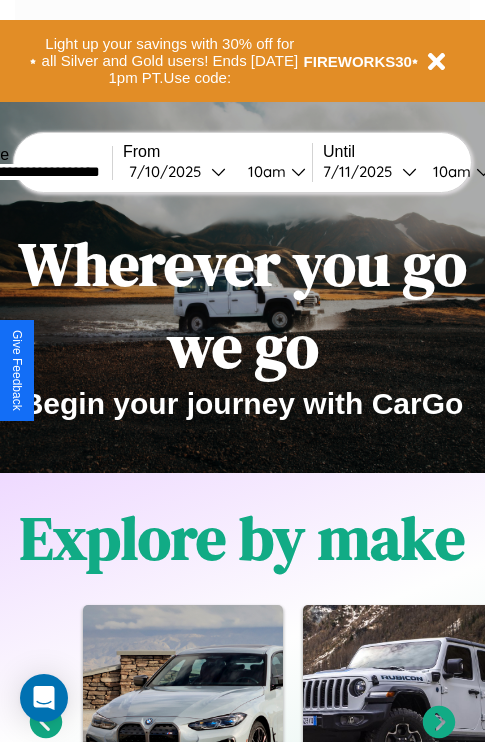 type on "**********" 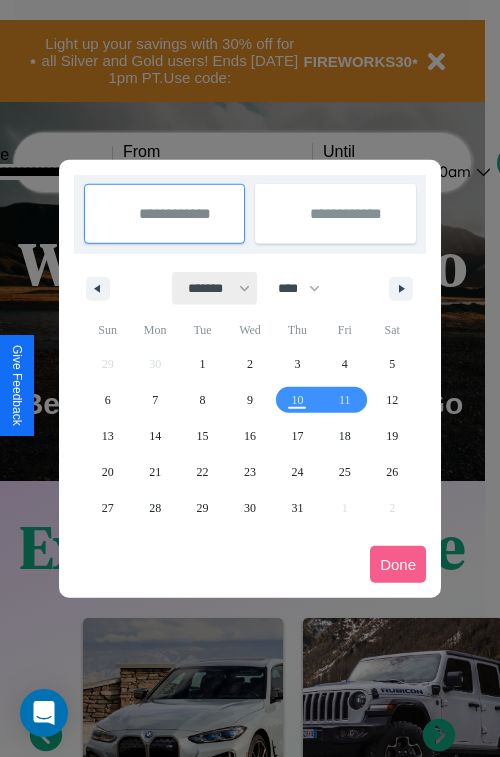 click on "******* ******** ***** ***** *** **** **** ****** ********* ******* ******** ********" at bounding box center (215, 288) 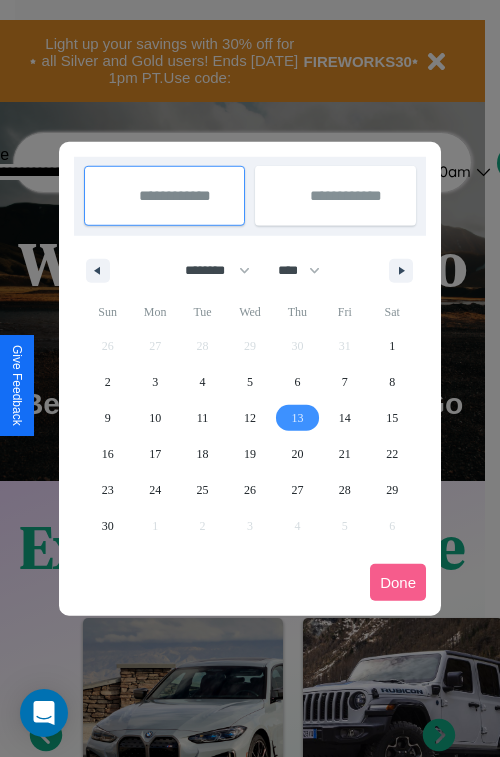 click on "13" at bounding box center [297, 418] 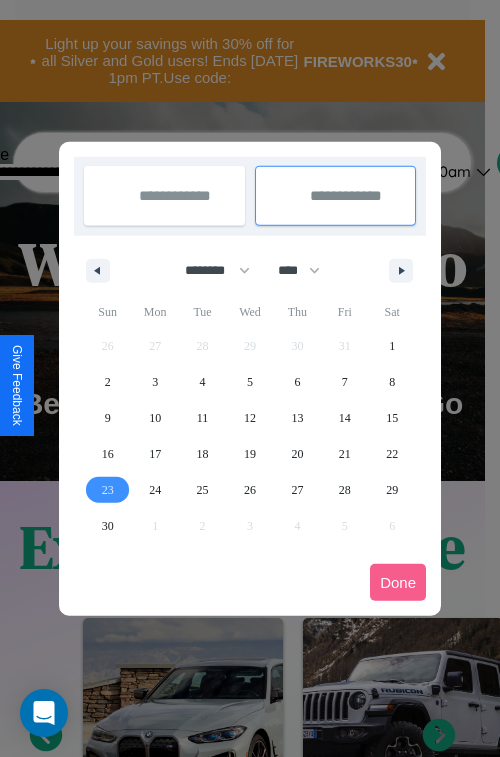 click on "23" at bounding box center (108, 490) 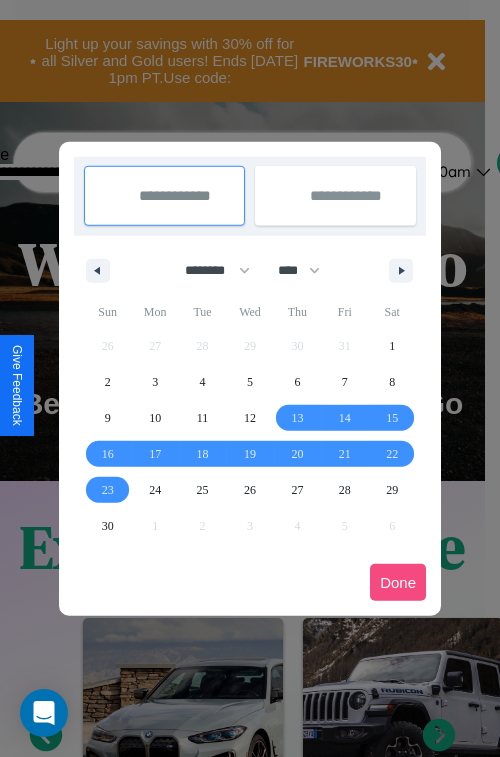 click on "Done" at bounding box center [398, 582] 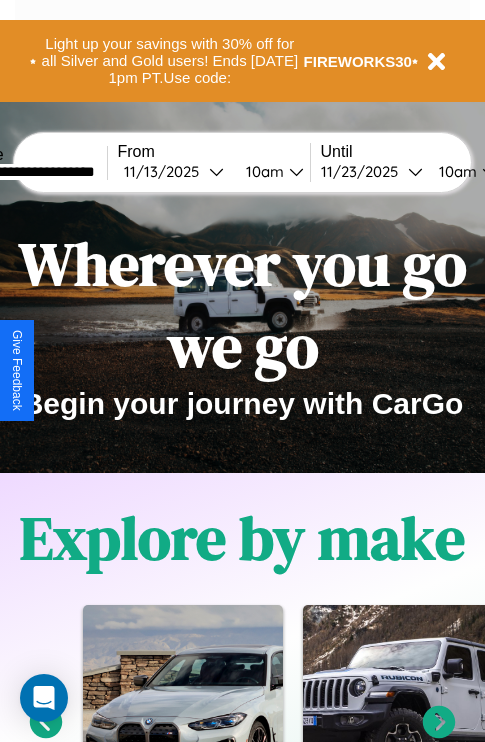 scroll, scrollTop: 0, scrollLeft: 78, axis: horizontal 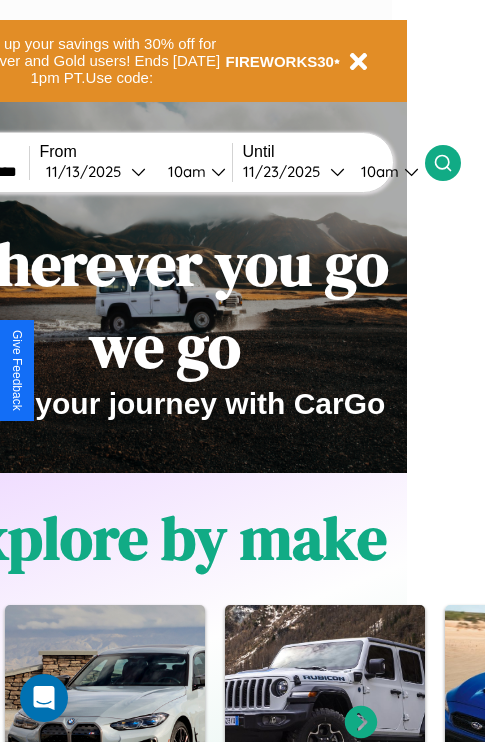 click 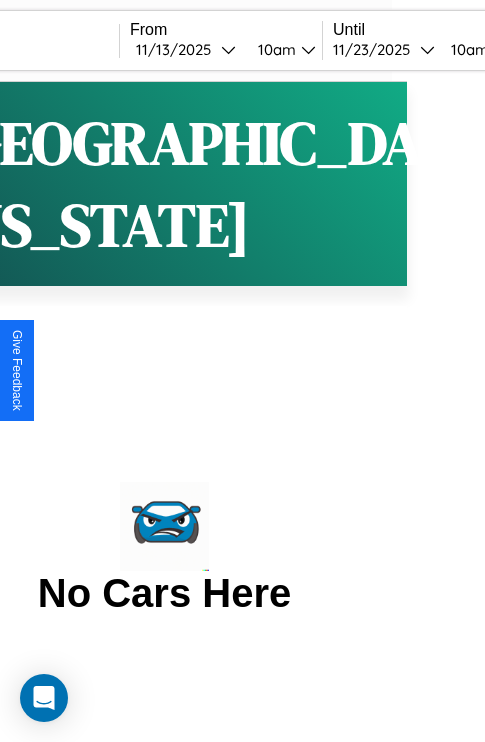 scroll, scrollTop: 0, scrollLeft: 0, axis: both 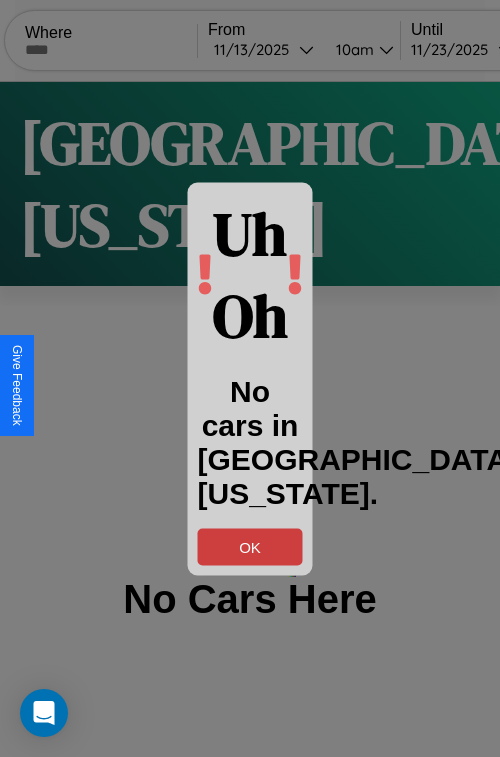 click on "OK" at bounding box center [250, 546] 